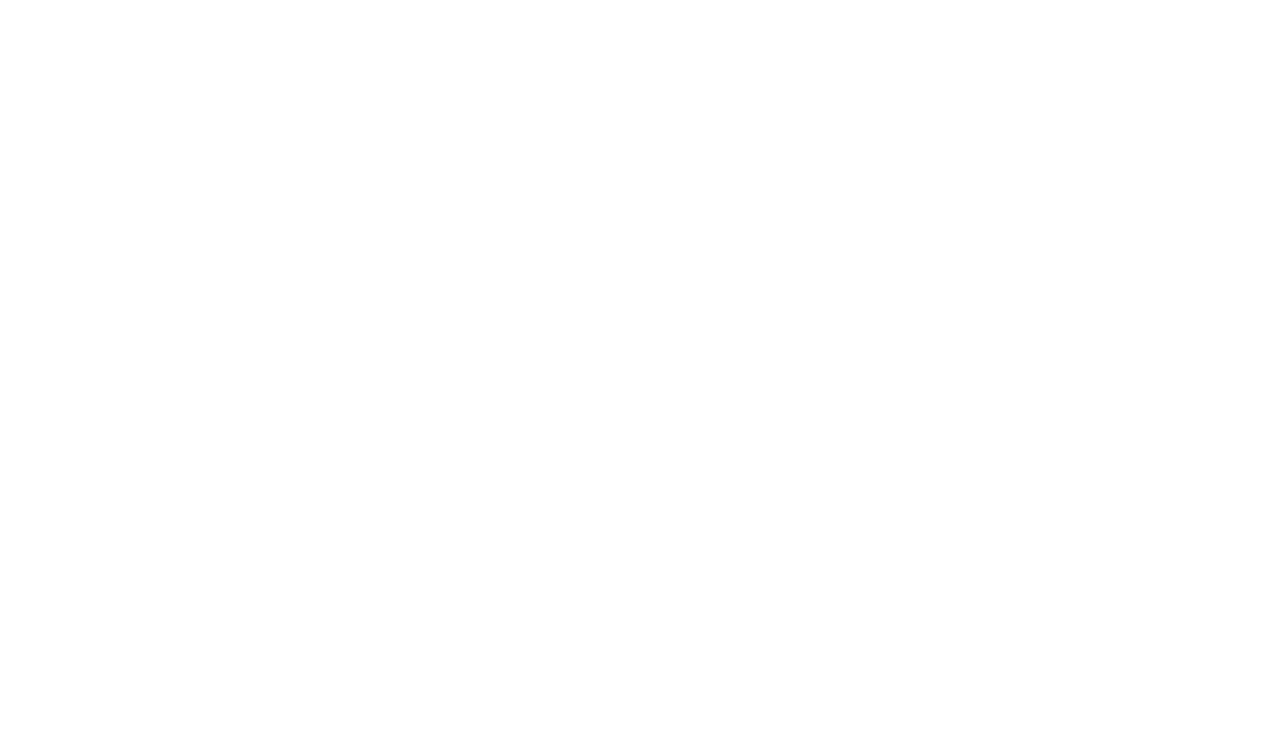 scroll, scrollTop: 0, scrollLeft: 0, axis: both 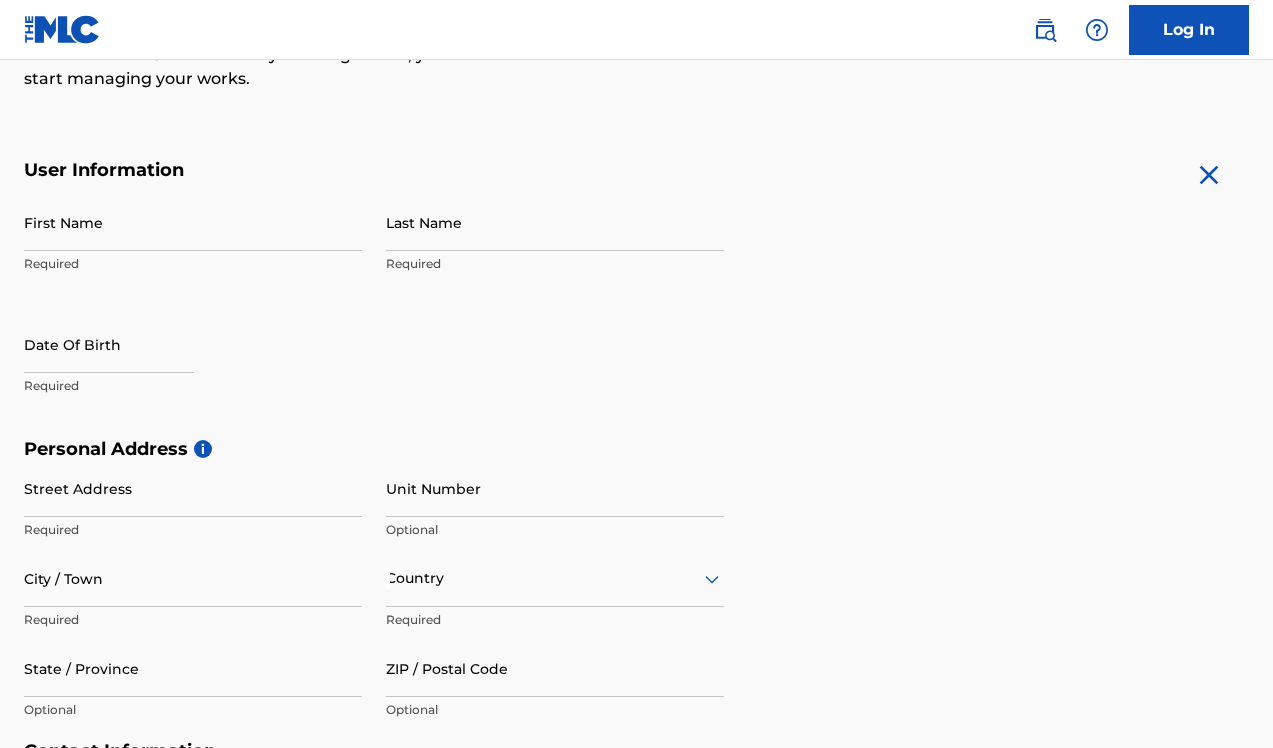 click on "First Name" at bounding box center (193, 222) 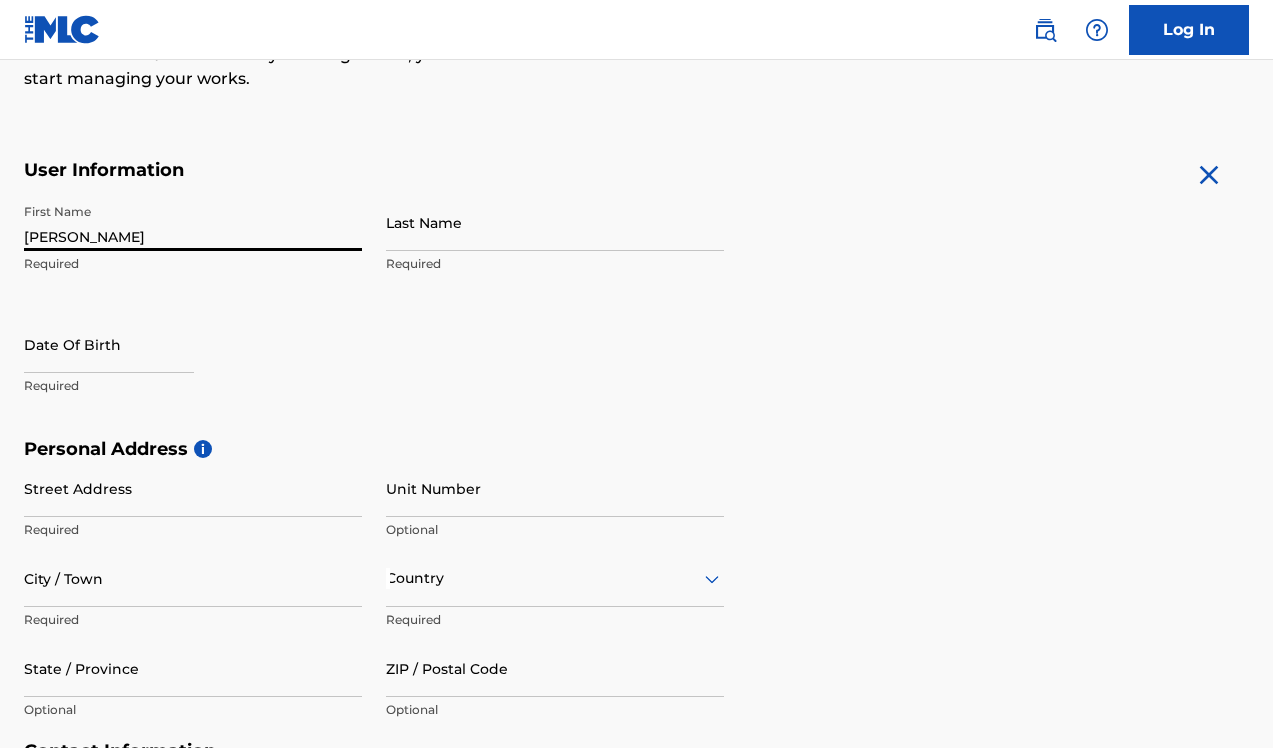 type on "[PERSON_NAME]" 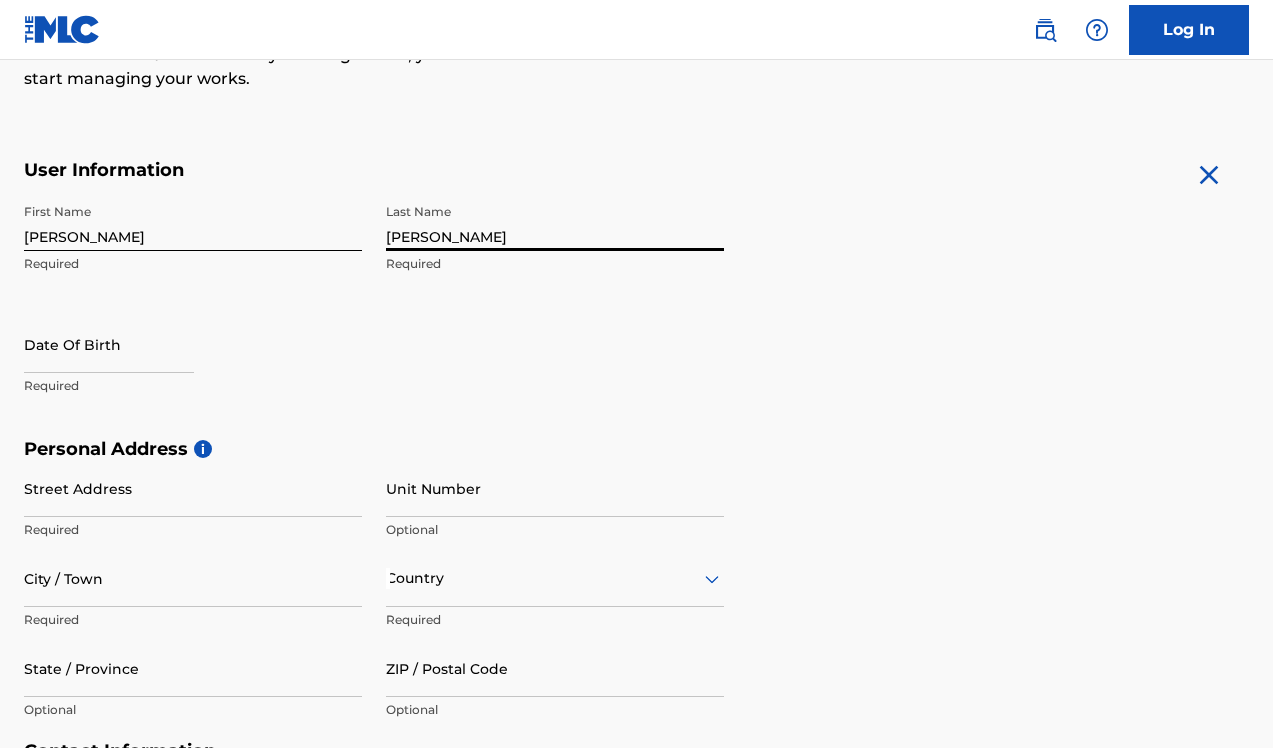 click on "[PERSON_NAME]" at bounding box center (555, 222) 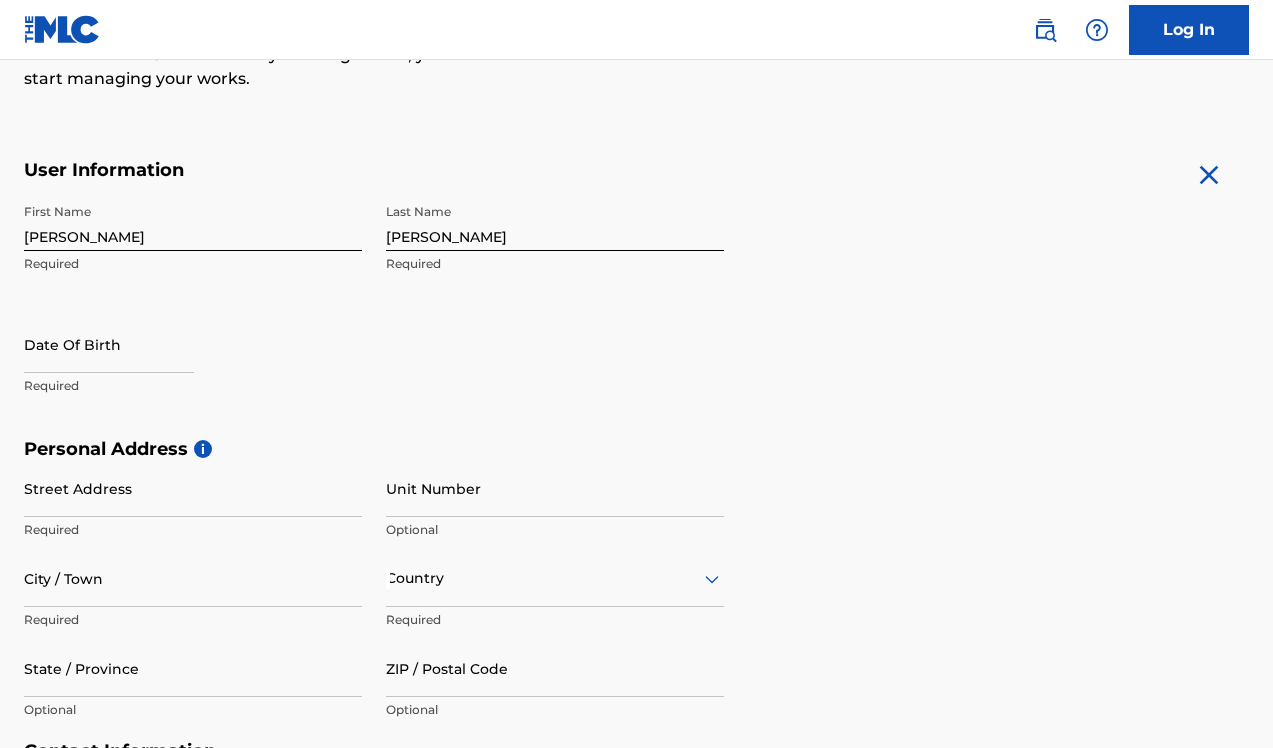 click on "[PERSON_NAME]" at bounding box center (555, 222) 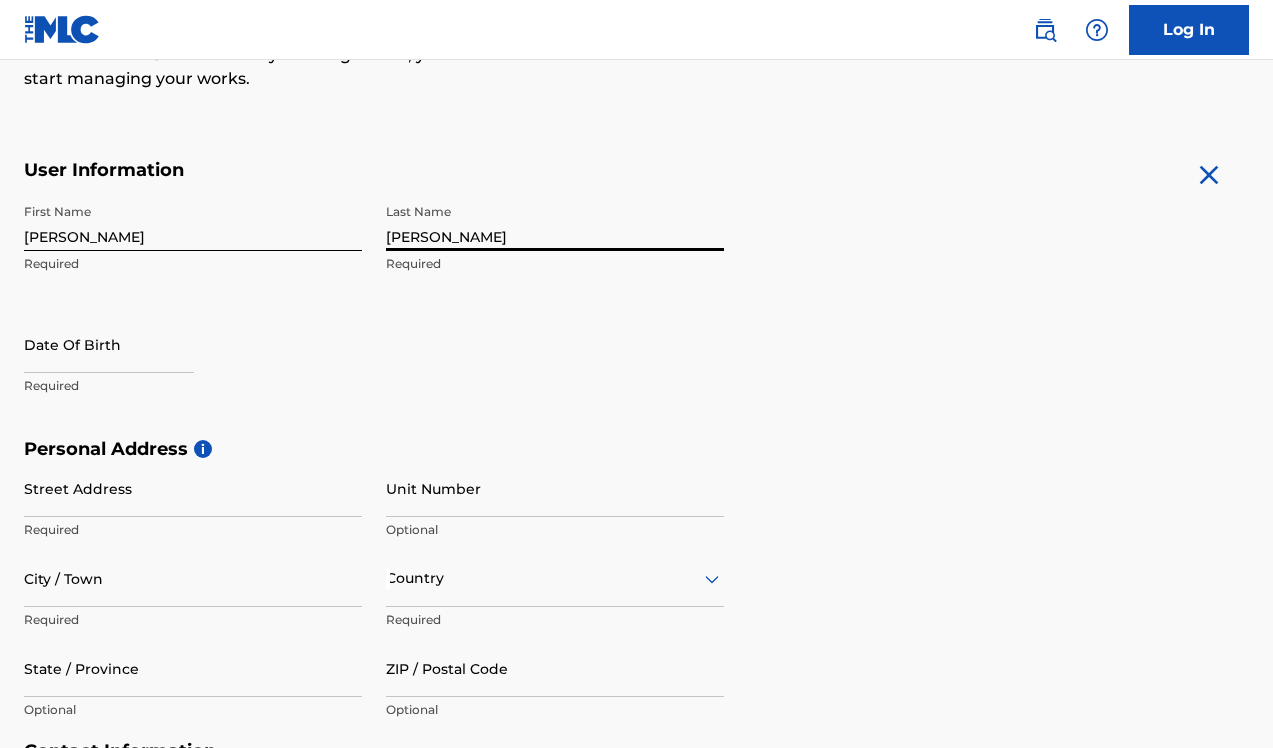 select on "6" 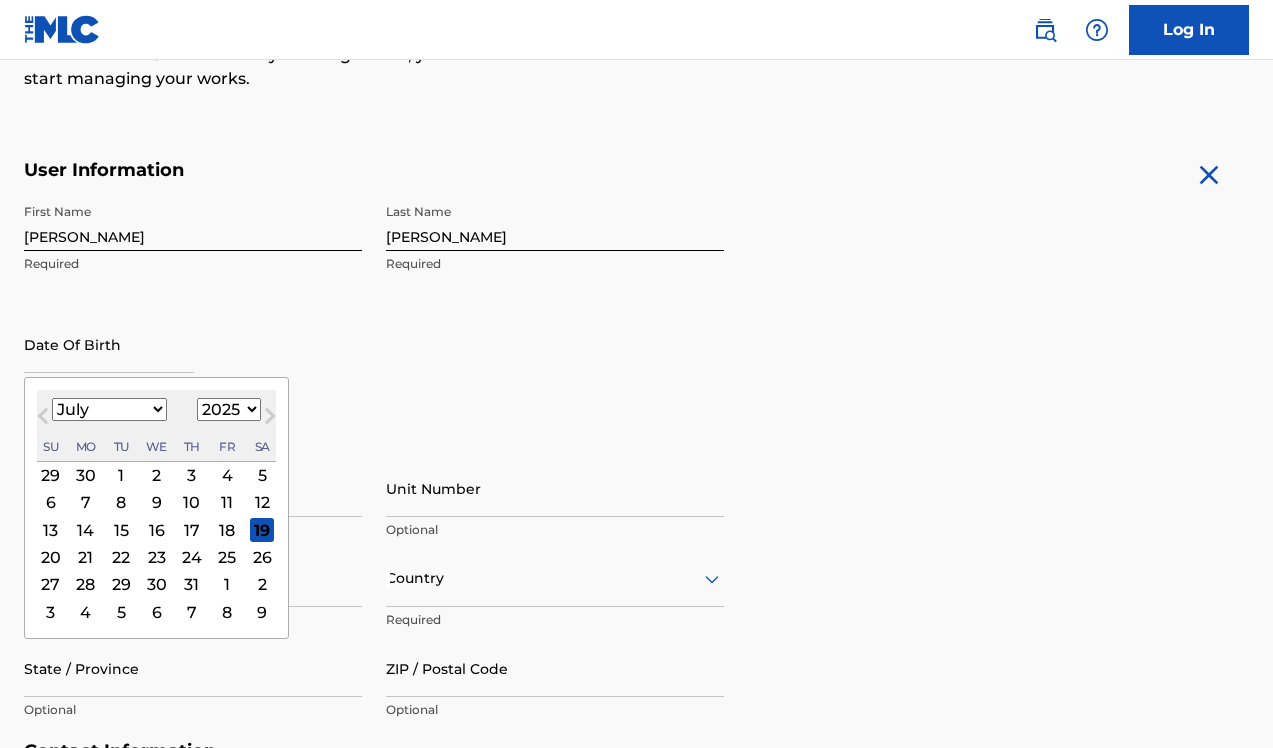 click at bounding box center [109, 344] 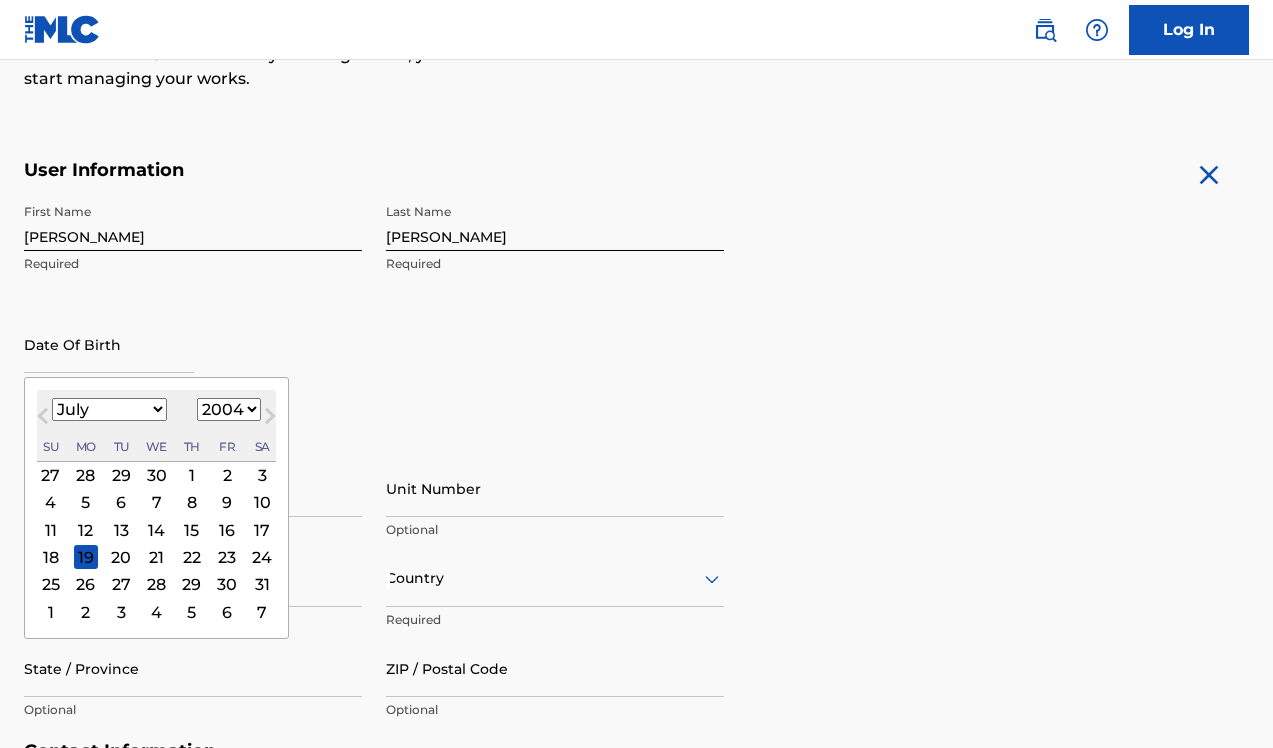 click on "January February March April May June July August September October November December" at bounding box center [109, 409] 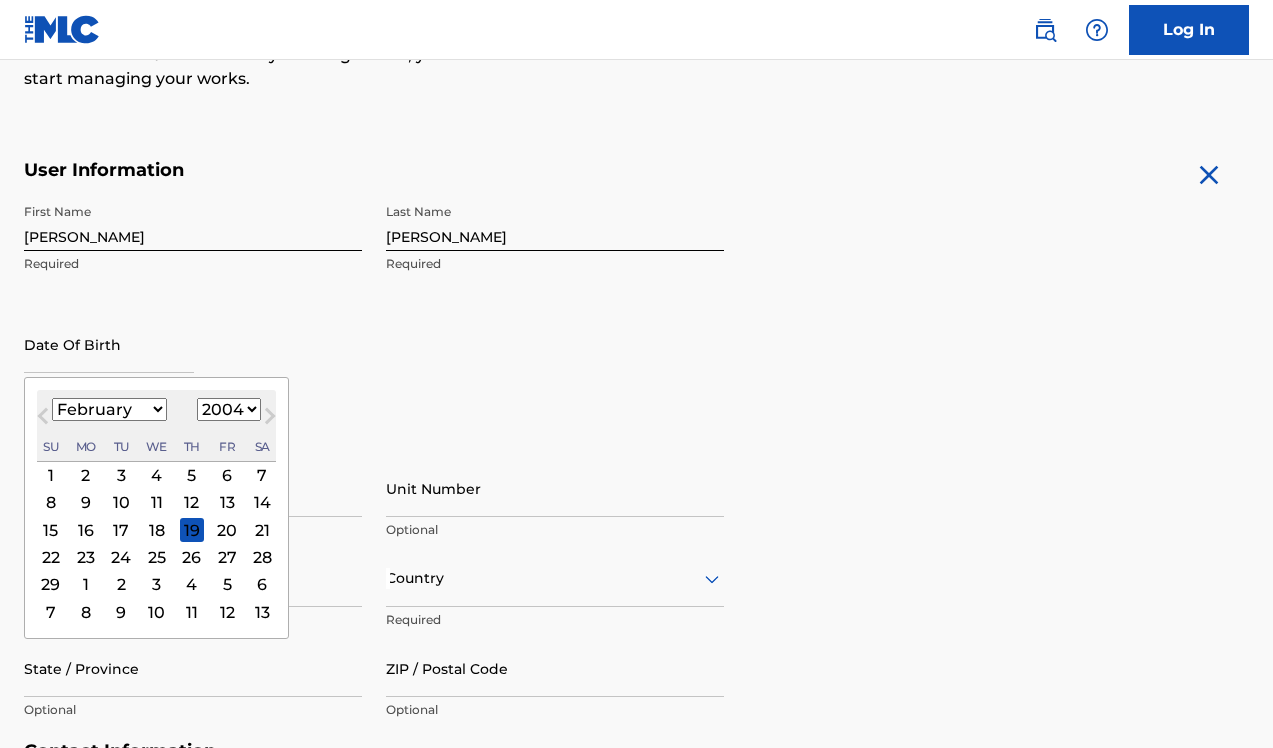 click on "2" at bounding box center [86, 475] 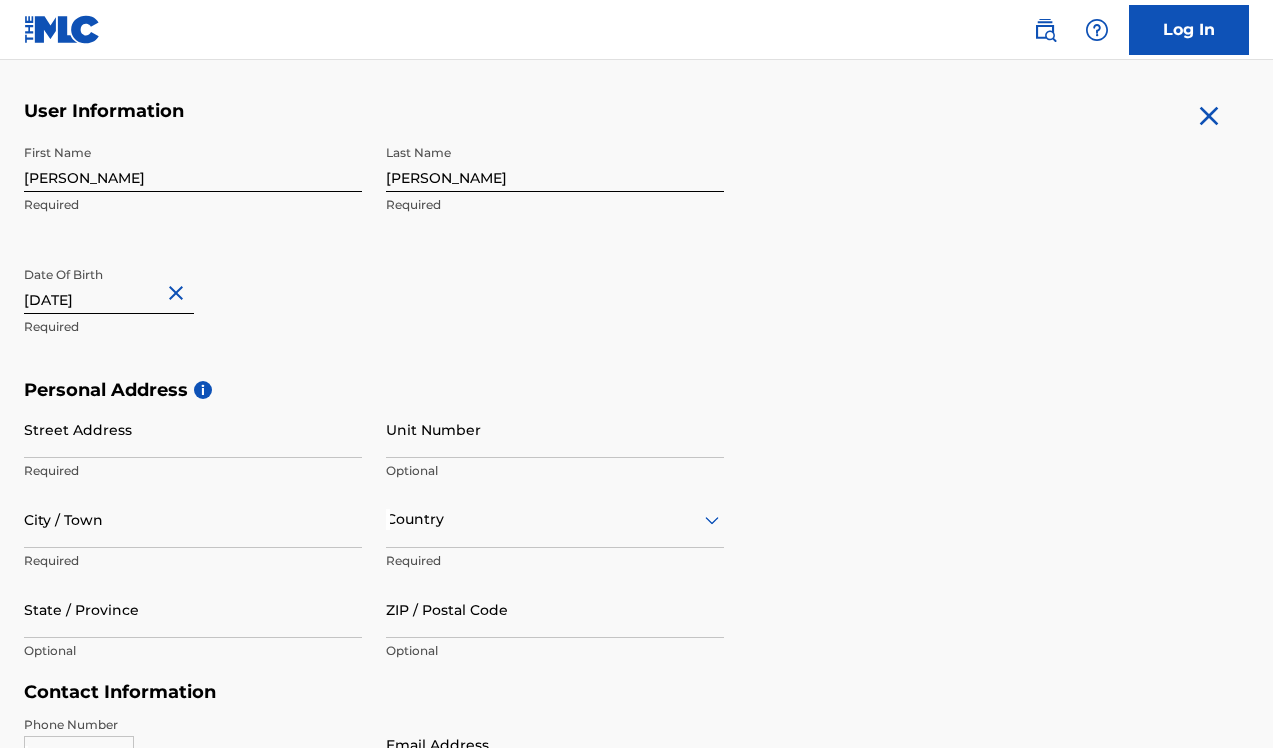 scroll, scrollTop: 323, scrollLeft: 0, axis: vertical 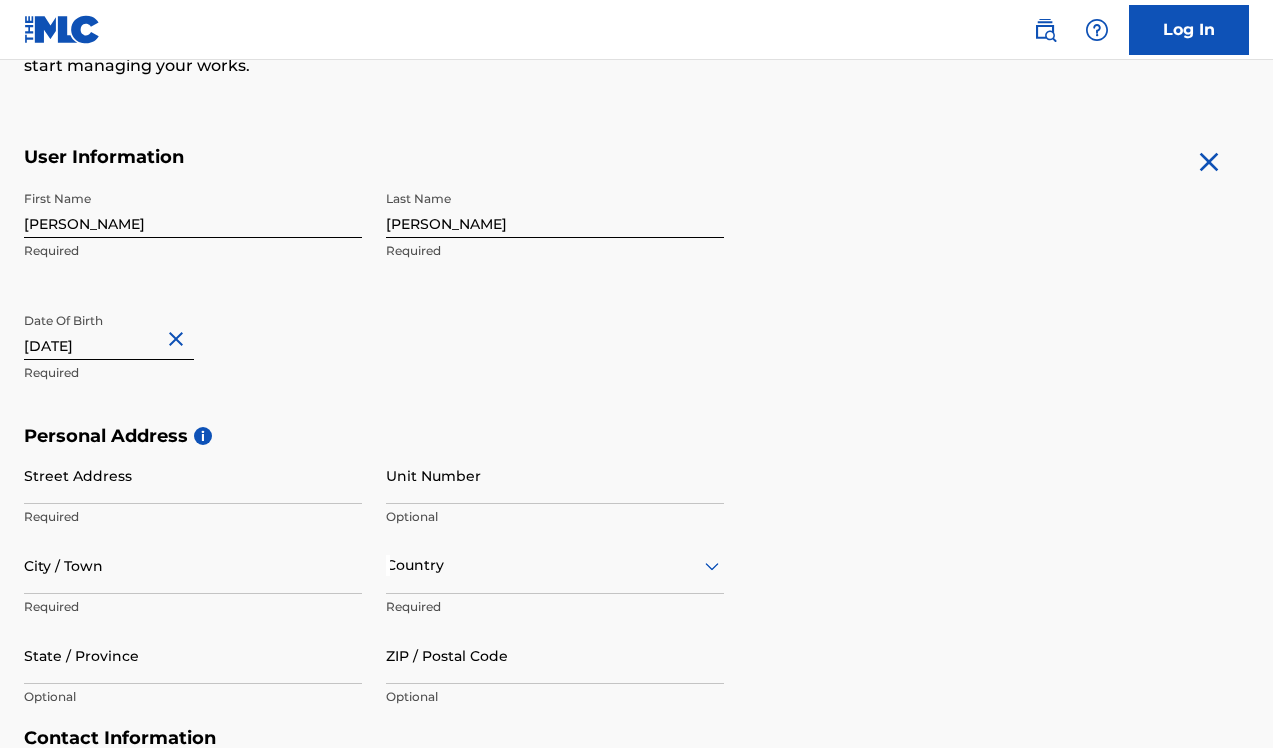 click on "[PERSON_NAME]" at bounding box center (555, 209) 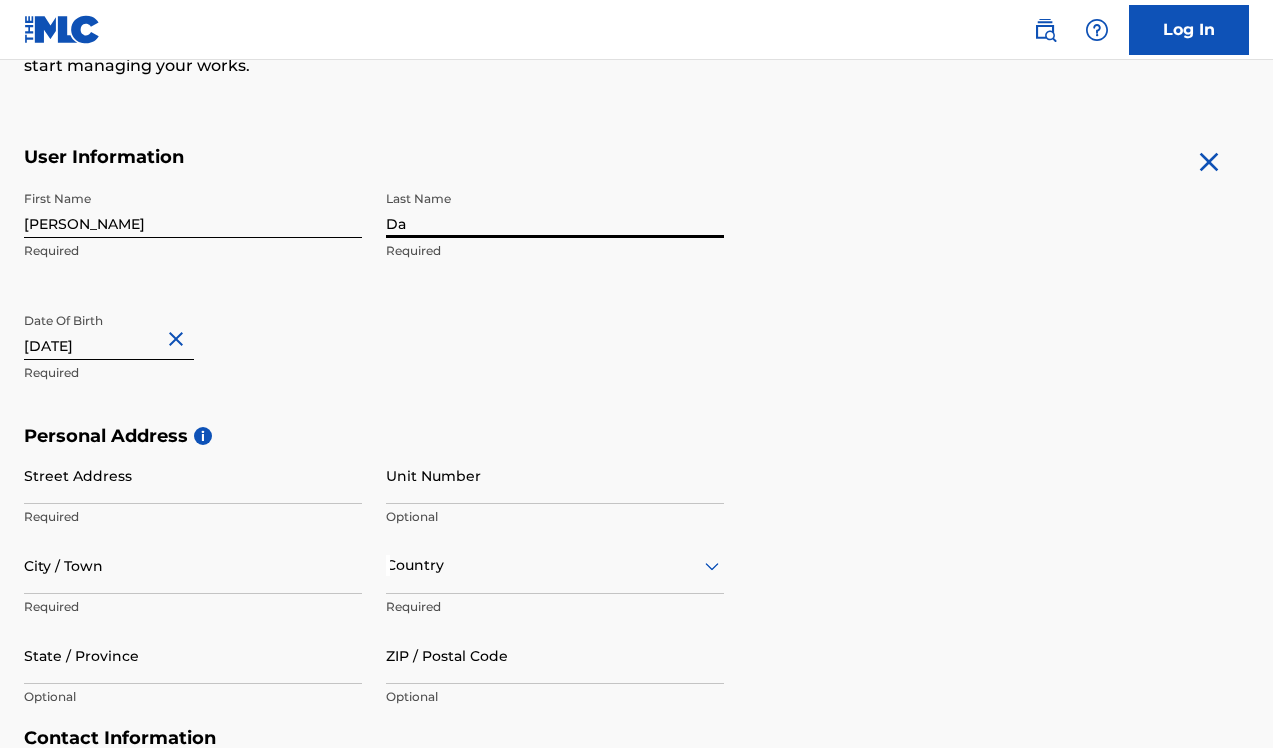 type on "D" 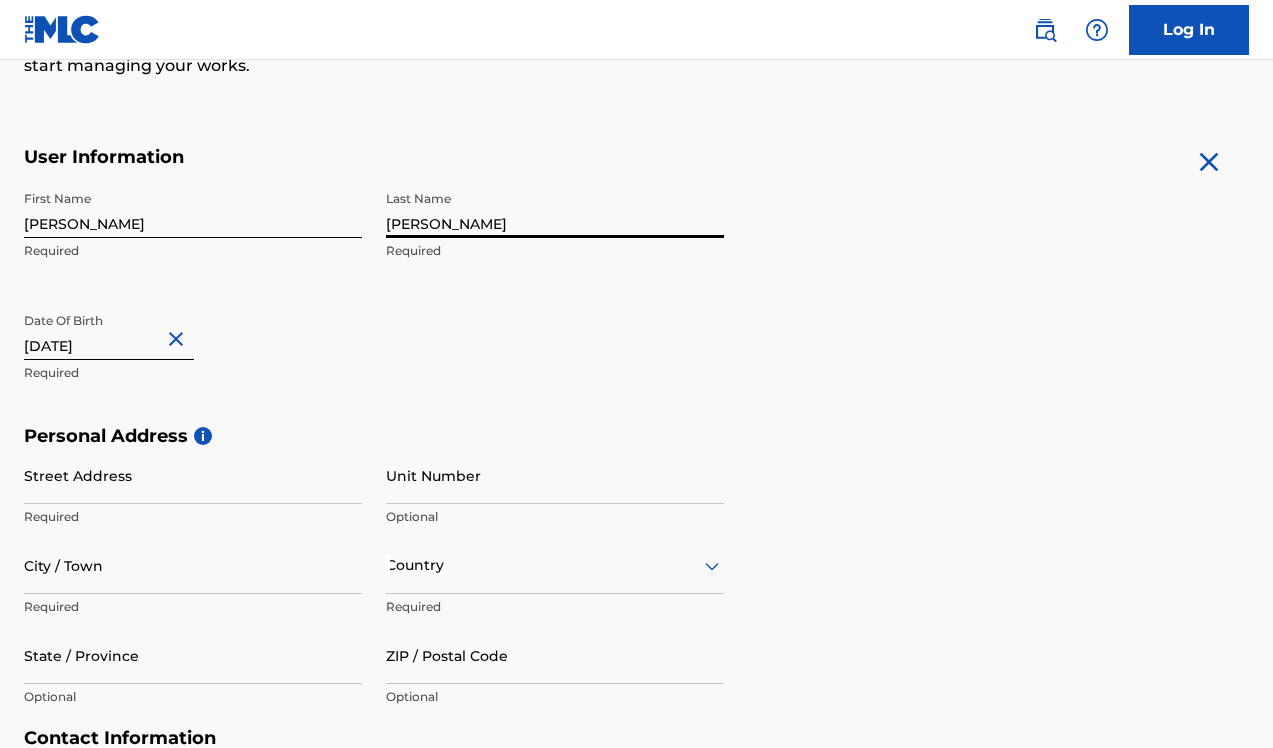 type on "[PERSON_NAME]" 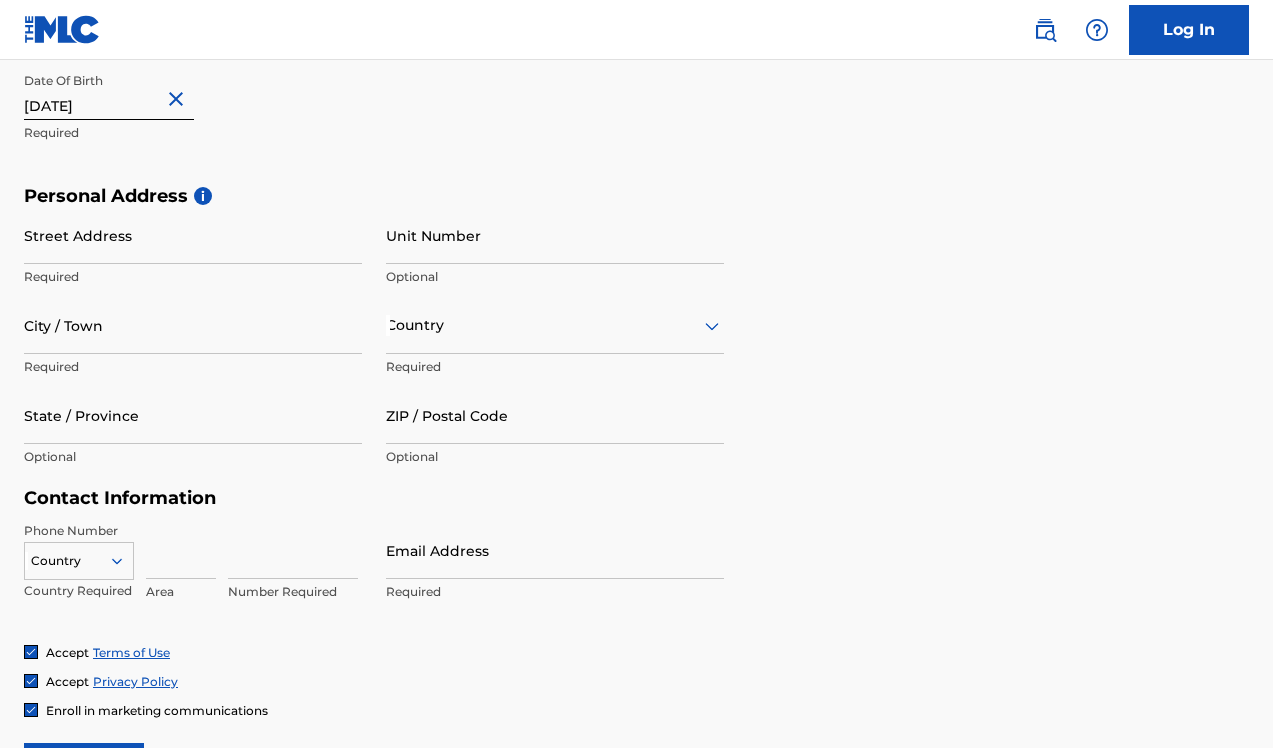 scroll, scrollTop: 584, scrollLeft: 0, axis: vertical 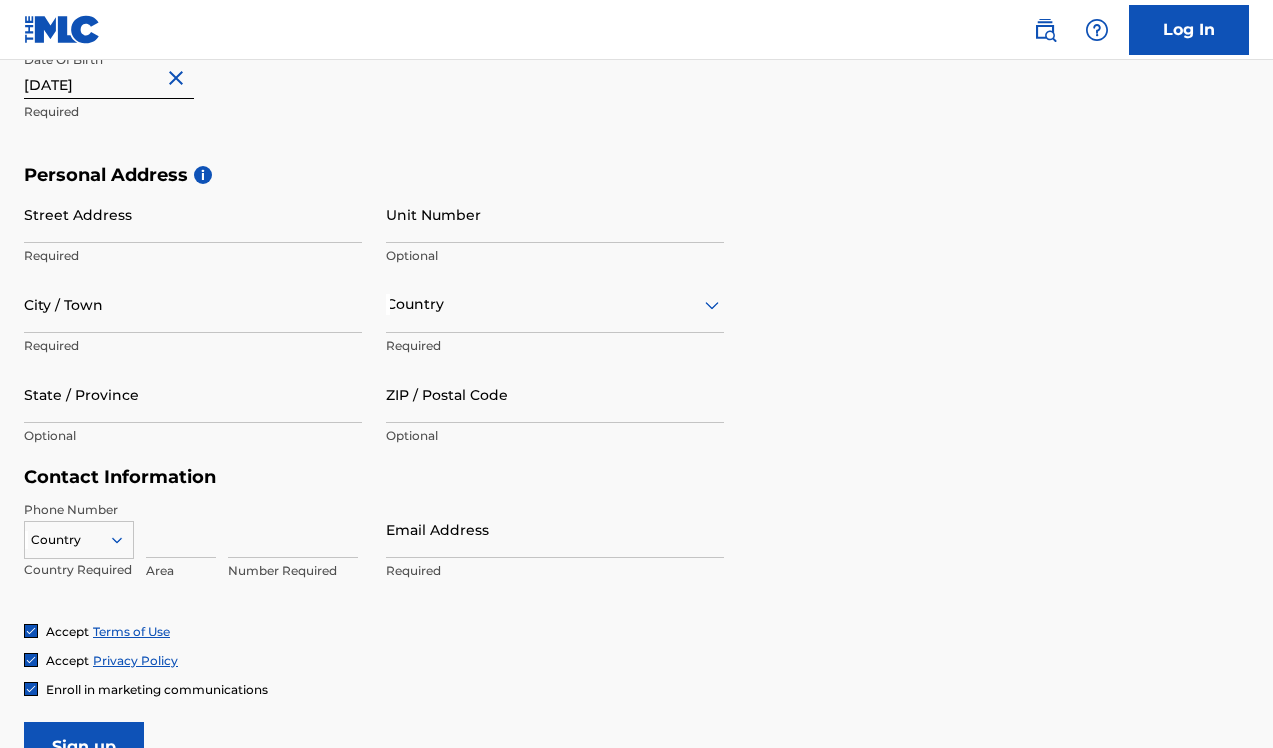 type on "[PERSON_NAME]" 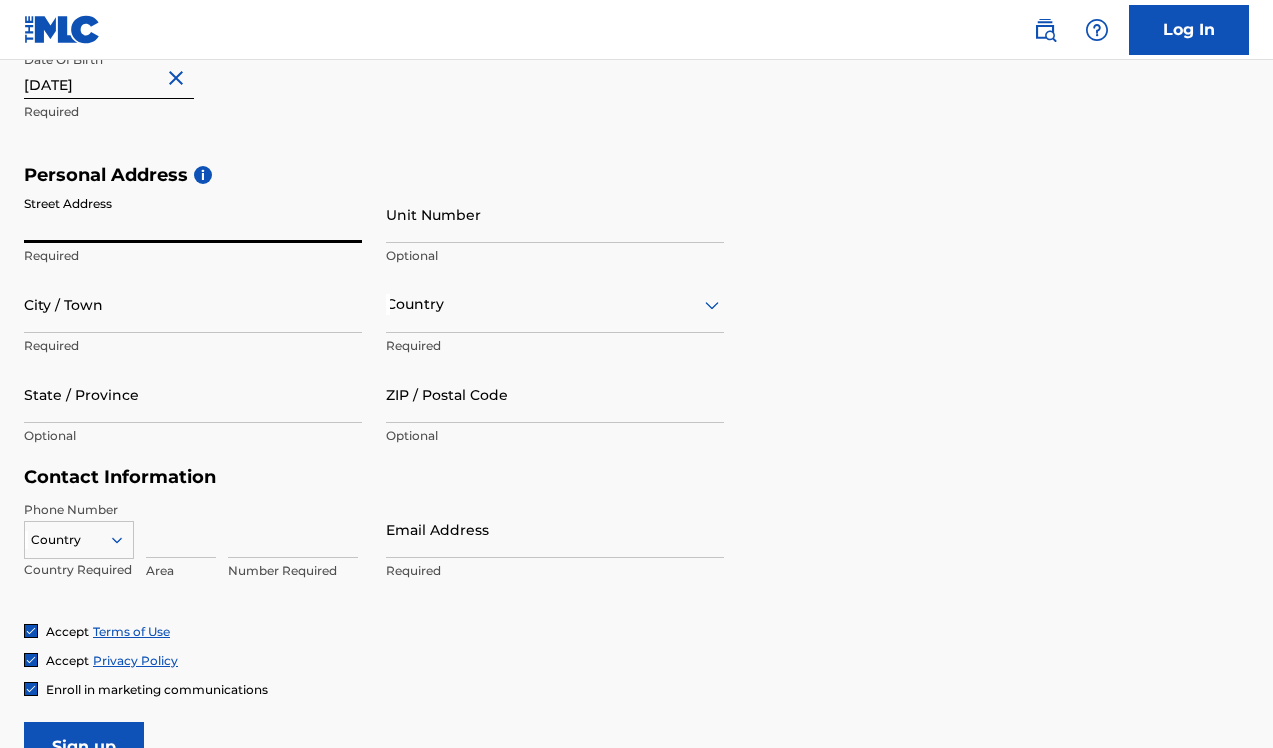 click on "Street Address" at bounding box center (193, 214) 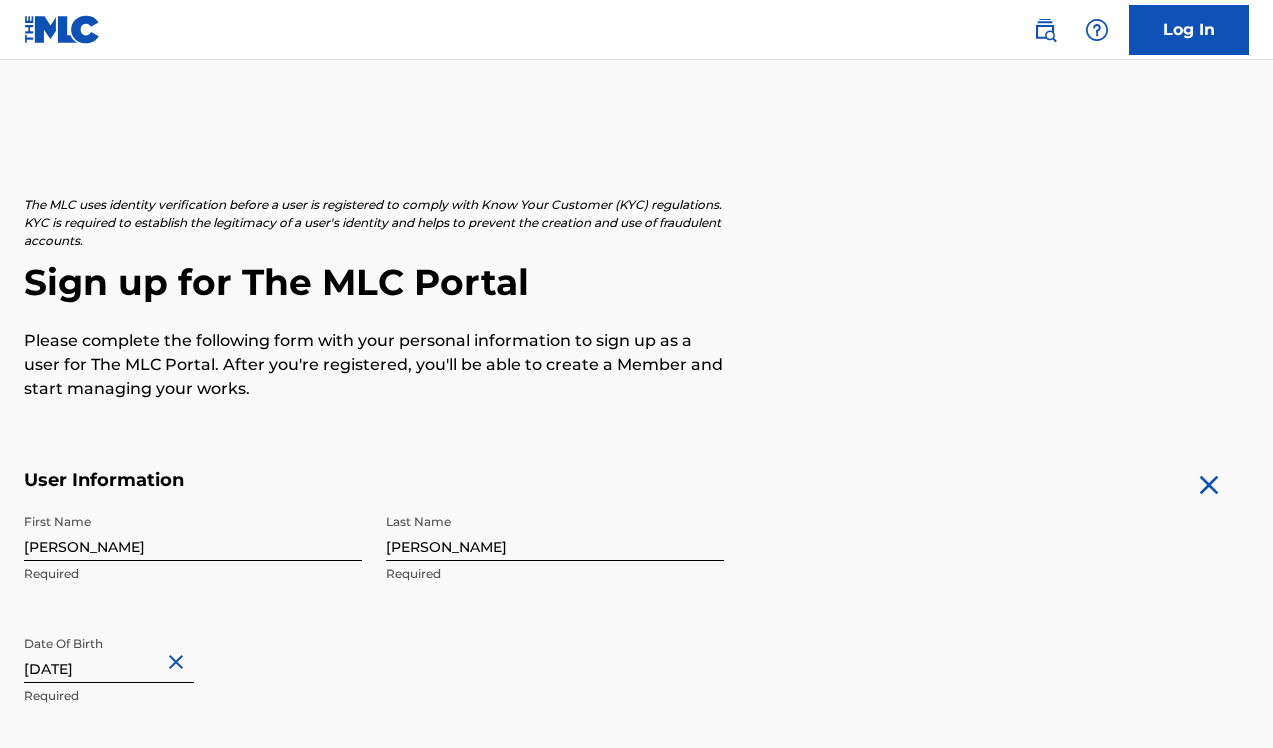 scroll, scrollTop: 0, scrollLeft: 0, axis: both 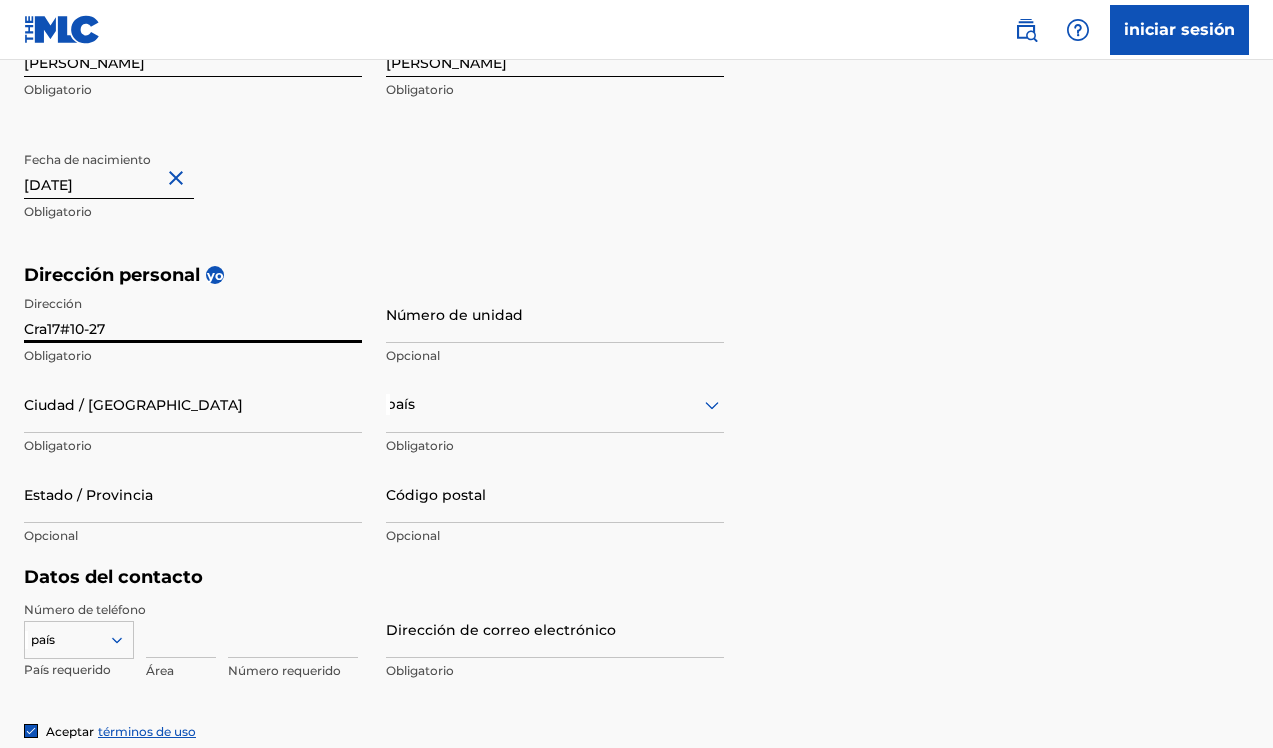 type on "Cra17#10-27" 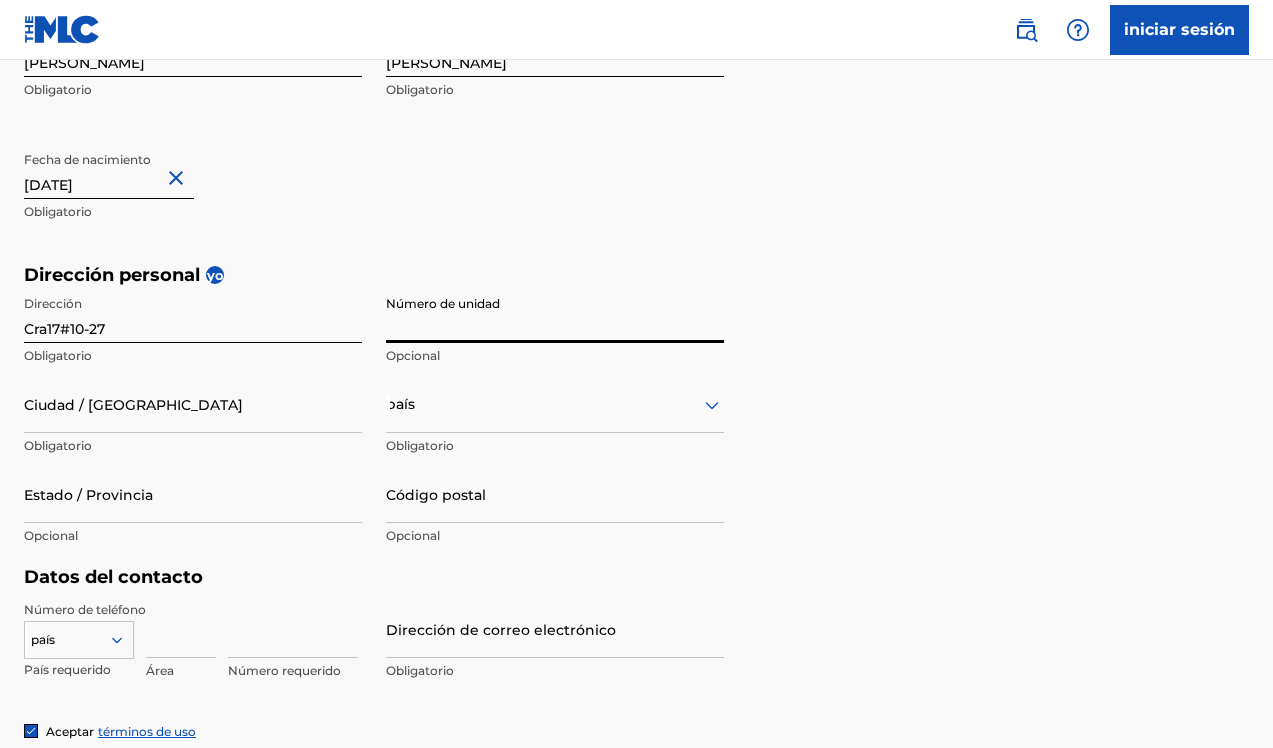 click on "Ciudad / [GEOGRAPHIC_DATA]" at bounding box center [193, 404] 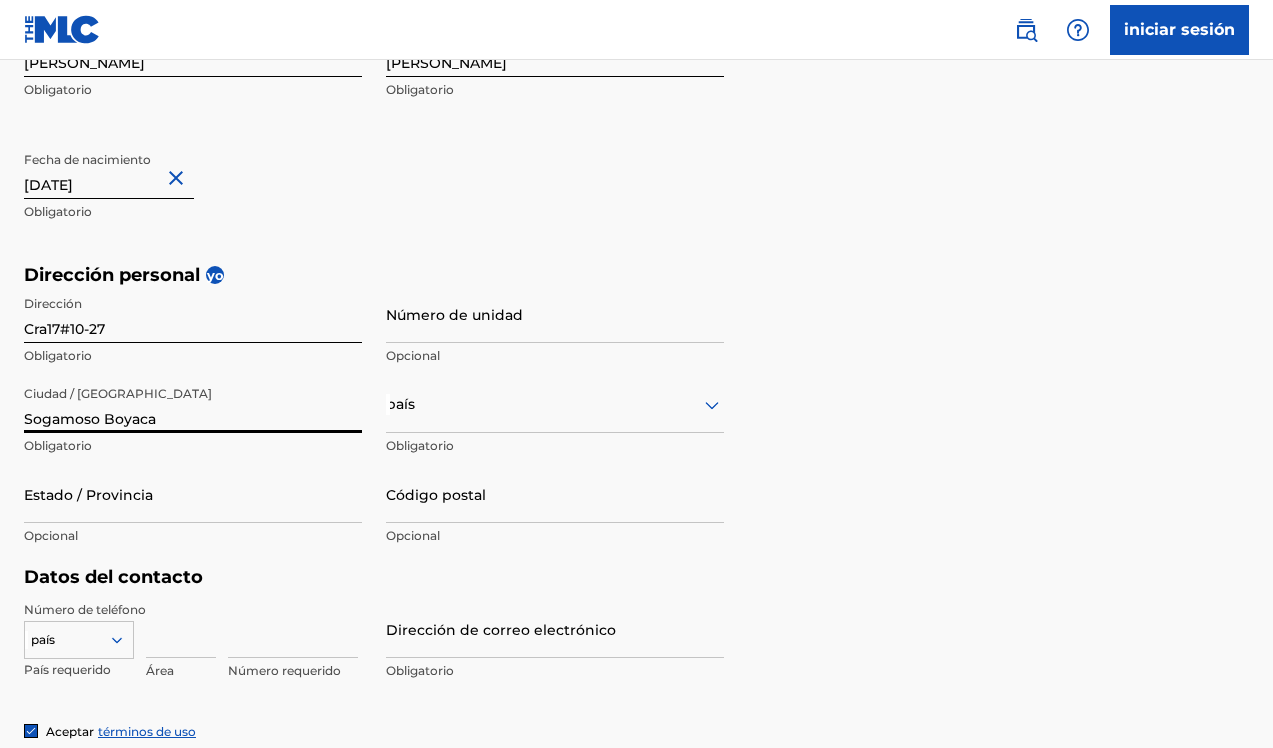 click on "Sogamoso Boyaca" at bounding box center (193, 404) 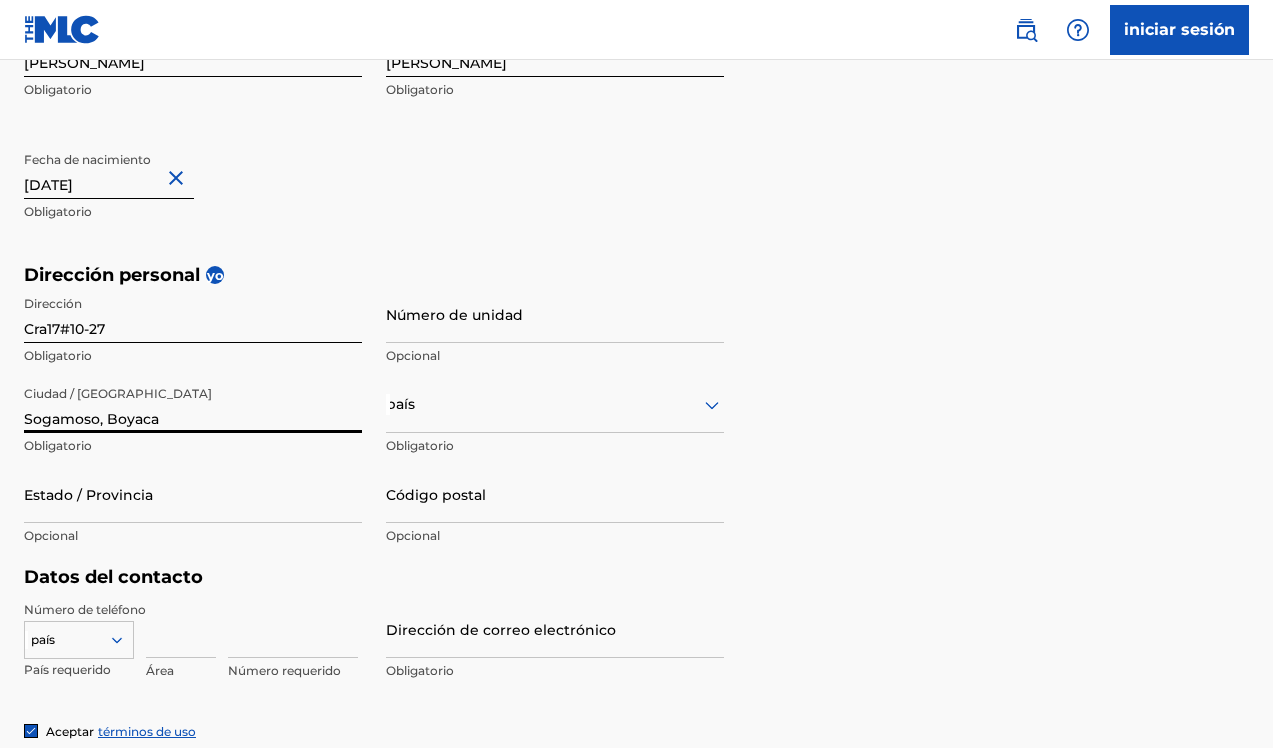 type on "Sogamoso, Boyaca" 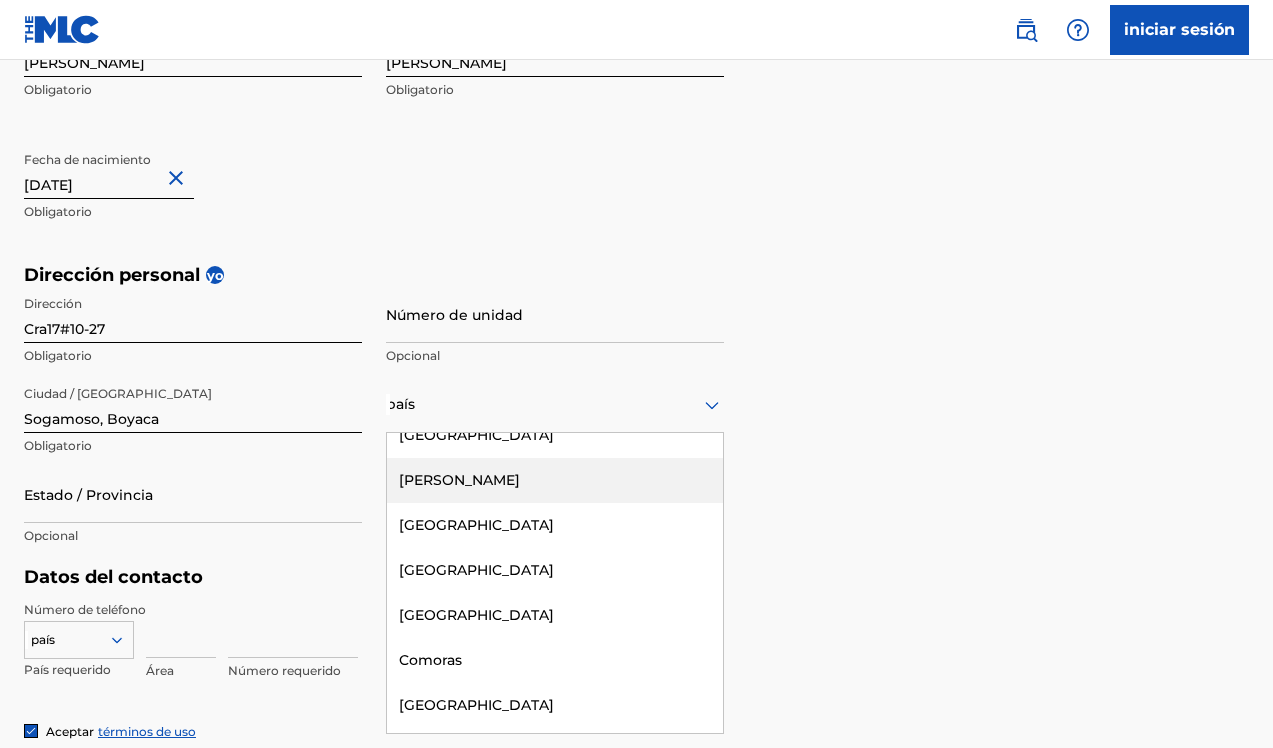 scroll, scrollTop: 1687, scrollLeft: 0, axis: vertical 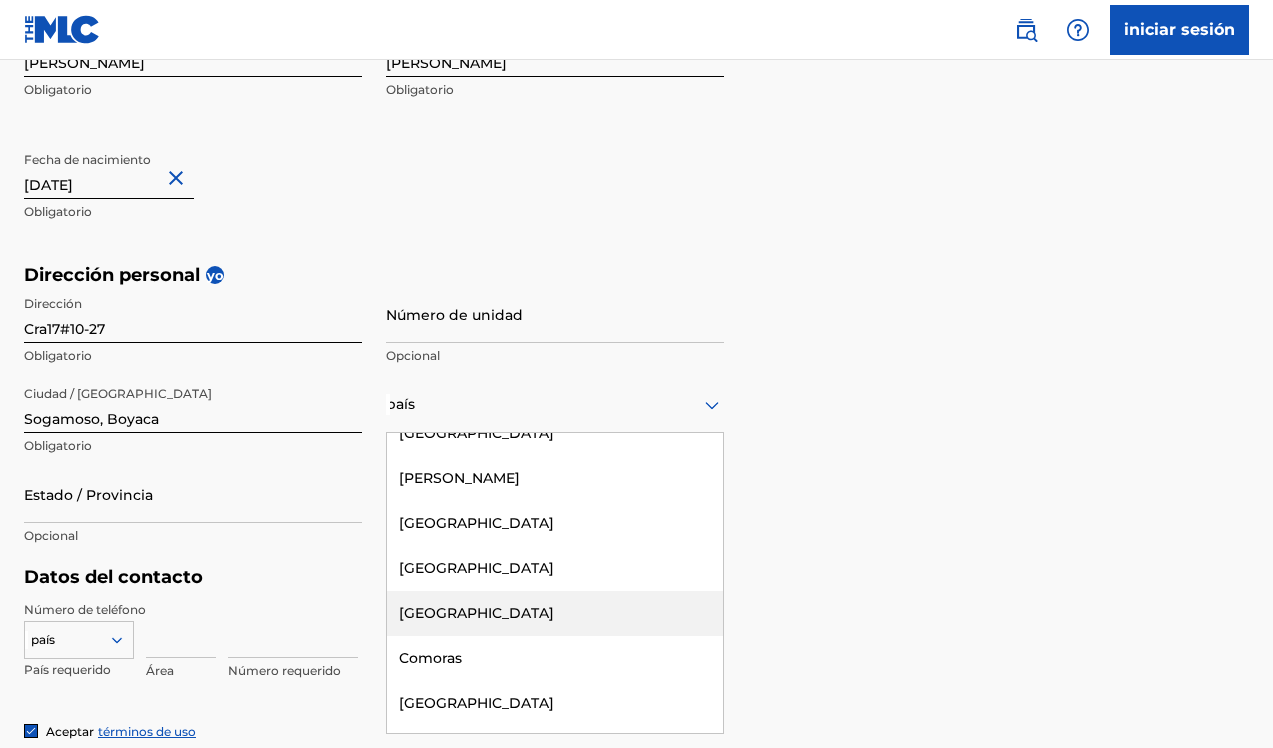 click on "[GEOGRAPHIC_DATA]" at bounding box center (555, 613) 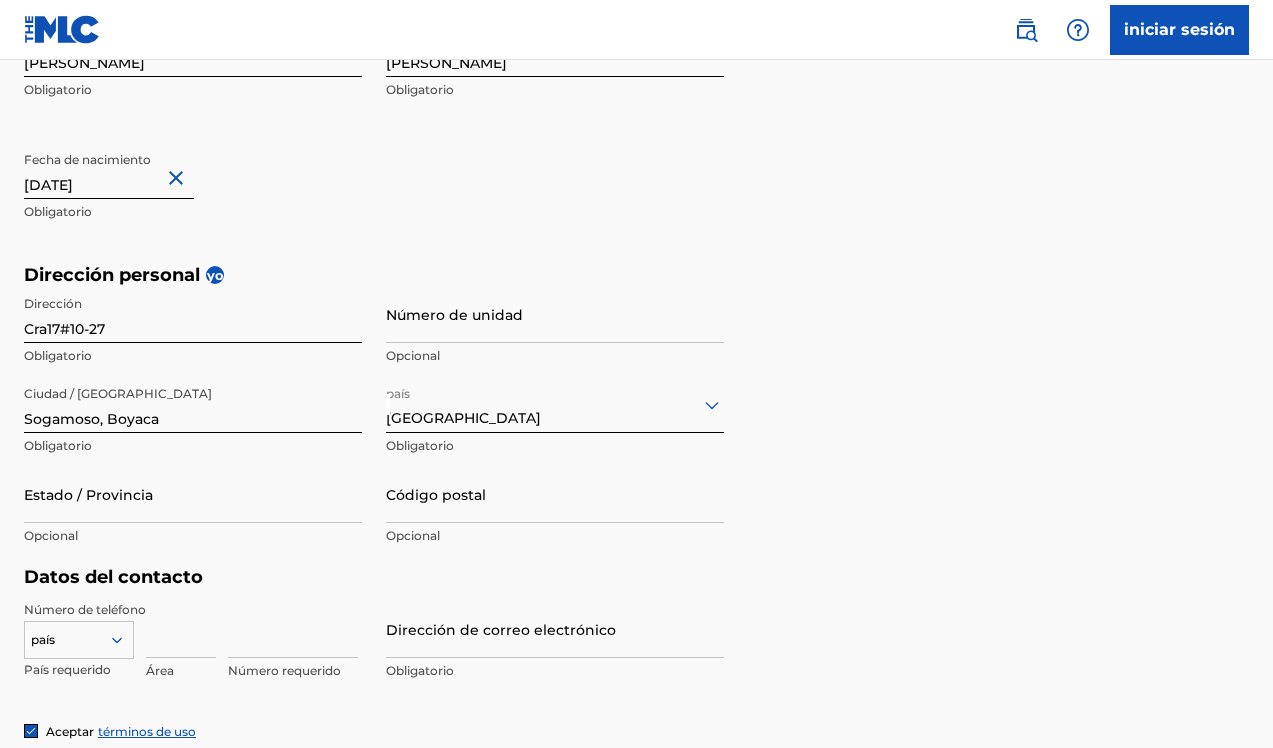 click on "Estado / Provincia" at bounding box center (193, 494) 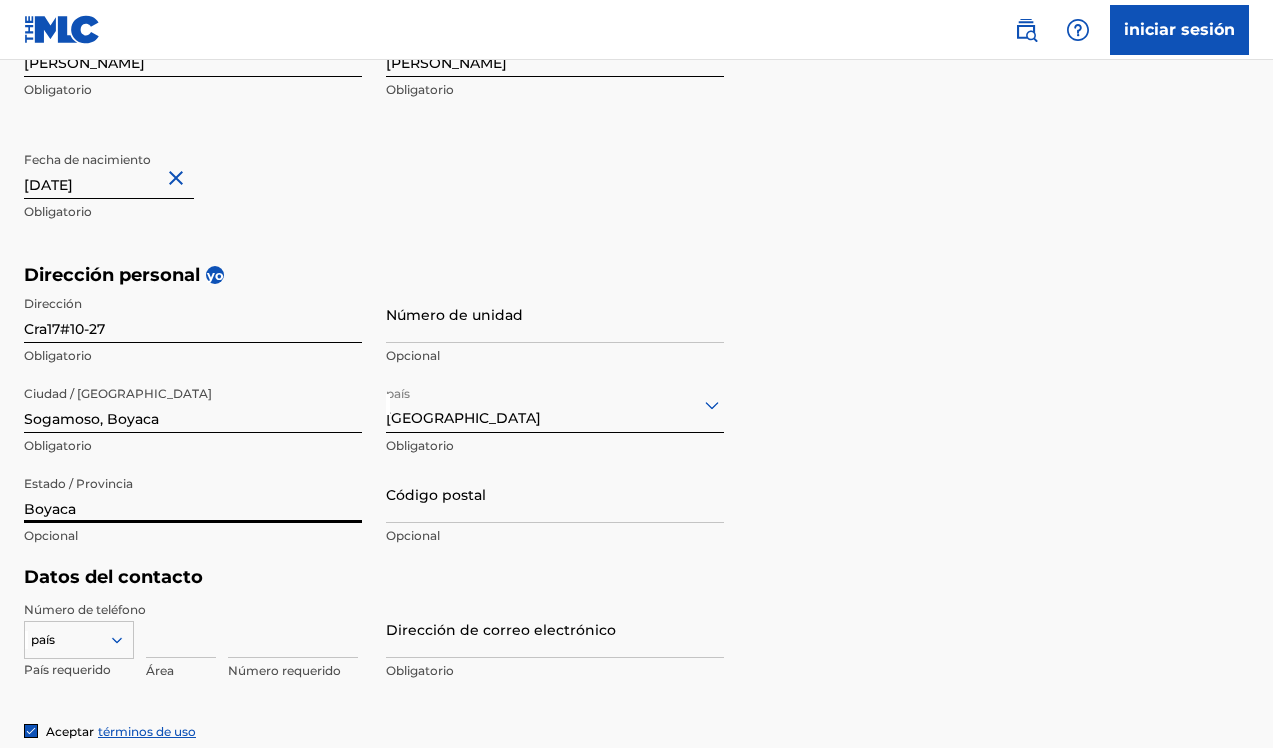 type on "Boyaca" 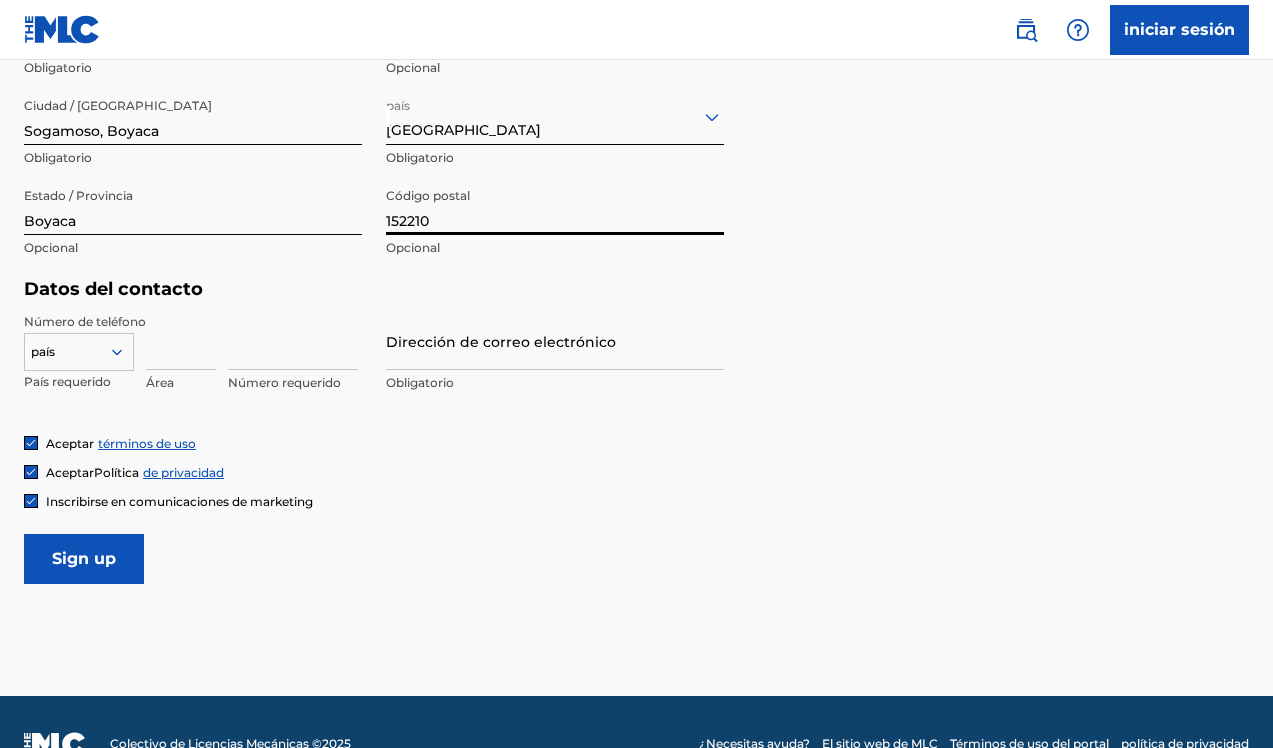 type on "152210" 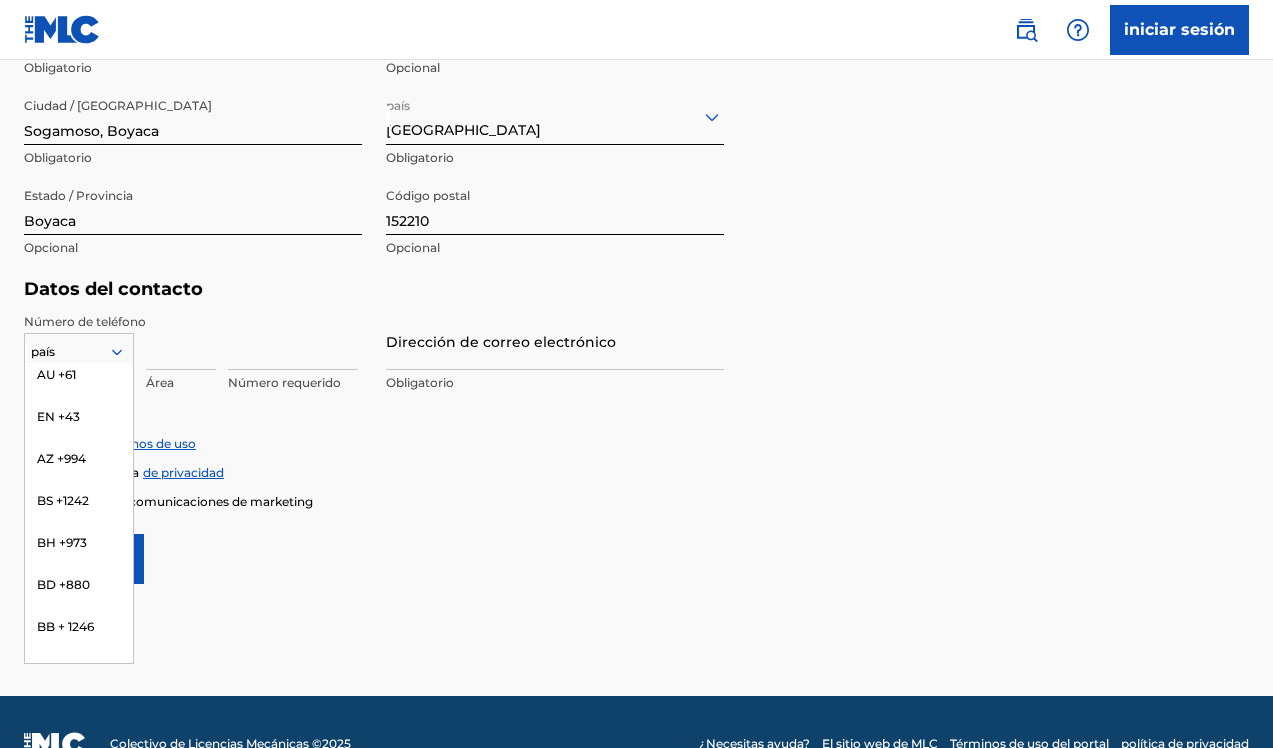 scroll, scrollTop: 430, scrollLeft: 0, axis: vertical 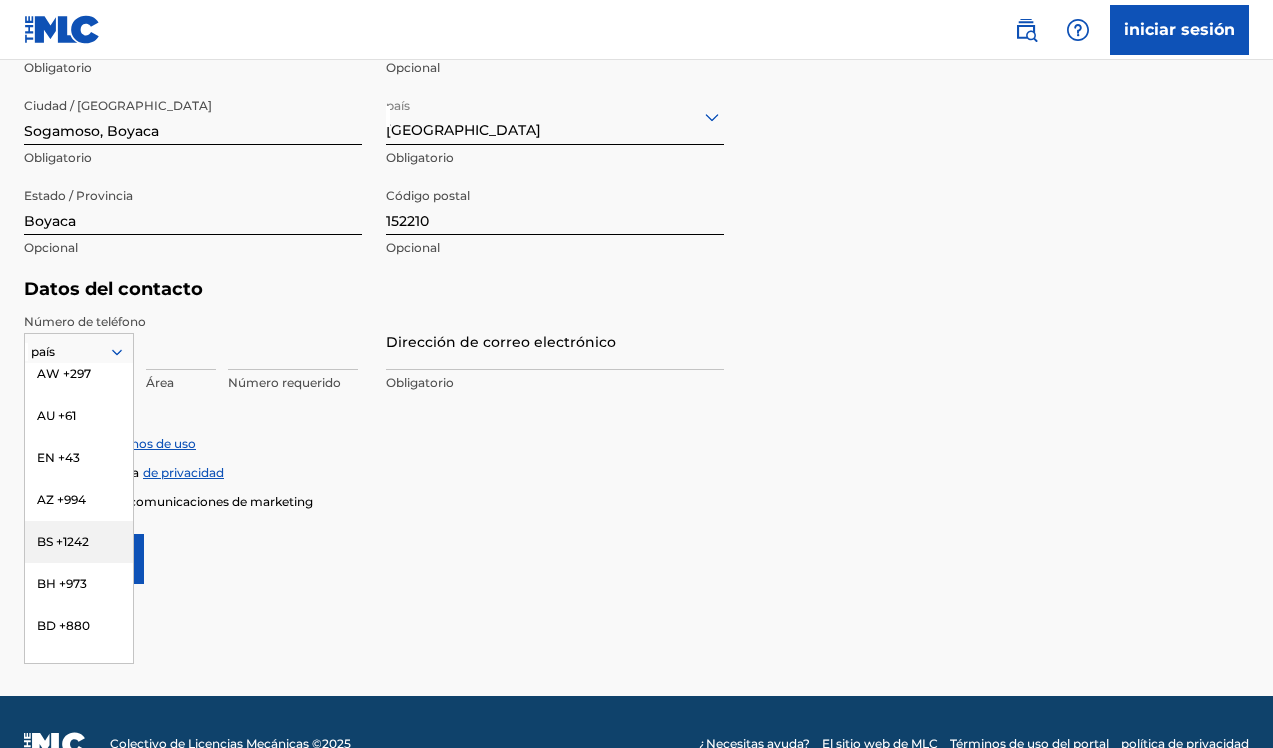 click on "Número requerido" at bounding box center [293, 358] 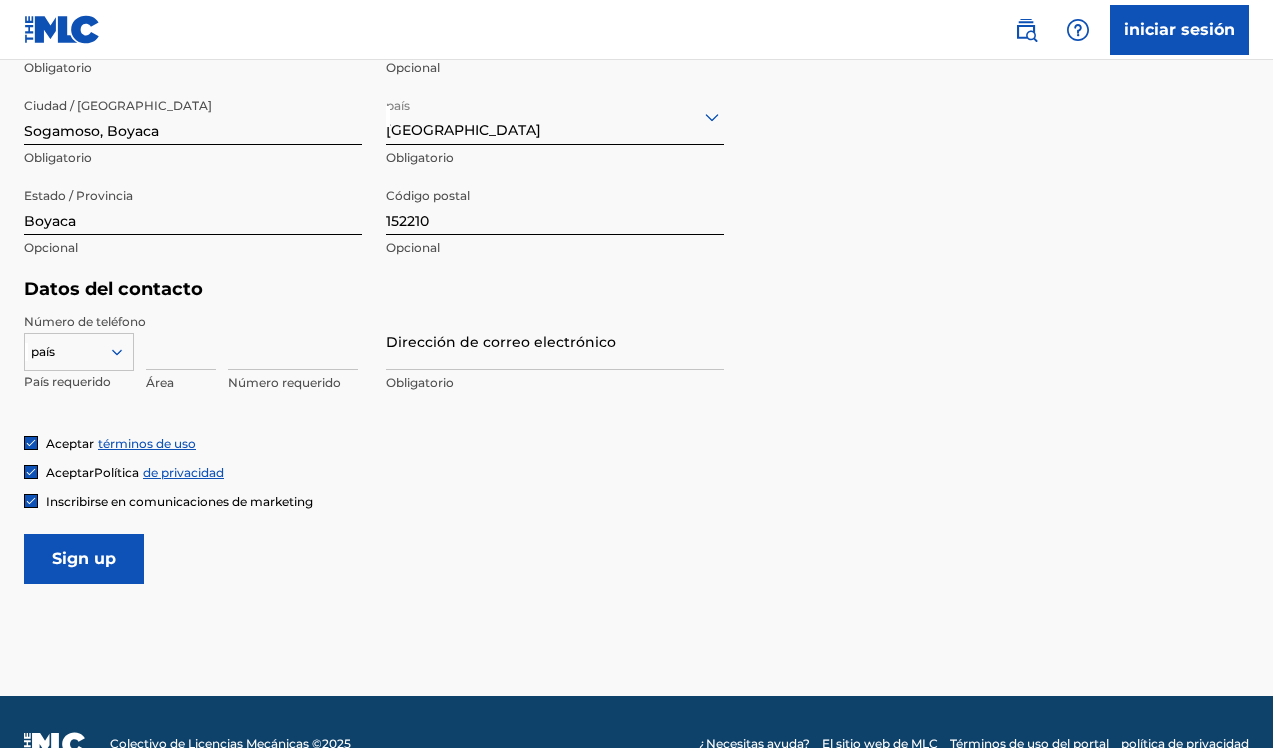 click at bounding box center [293, 341] 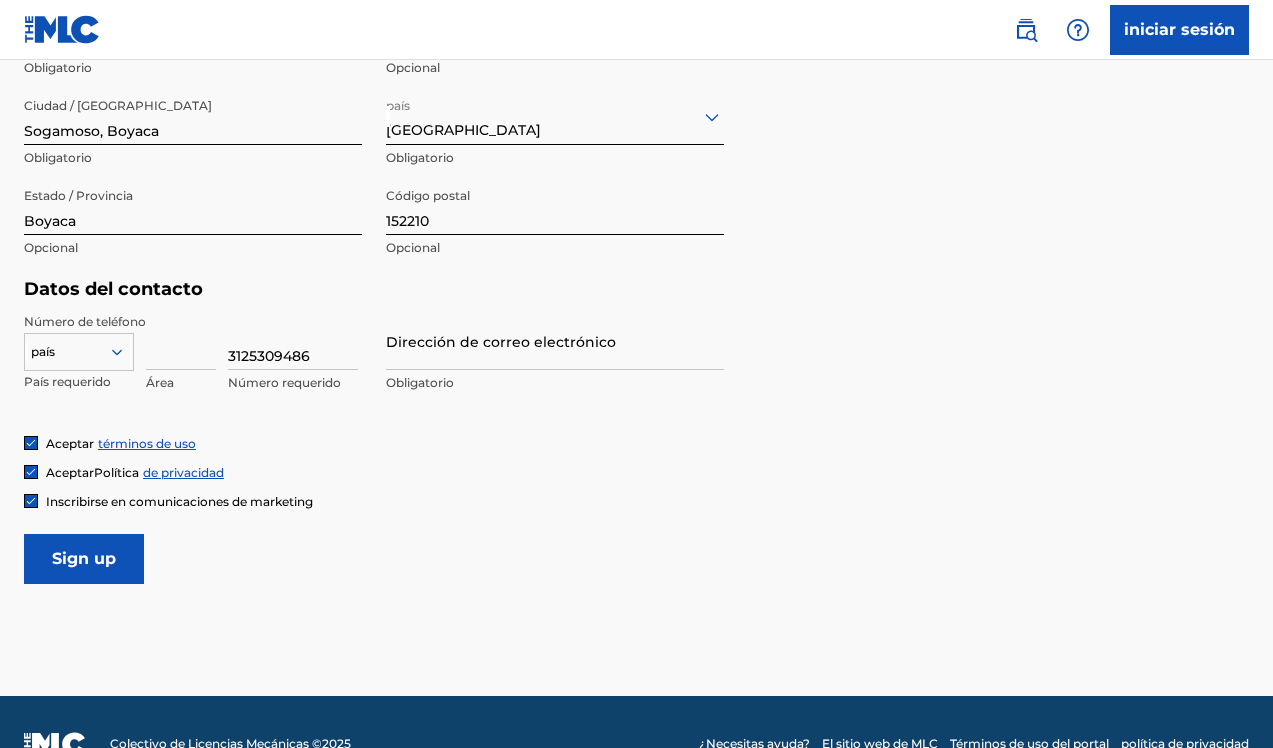 type on "3125309486" 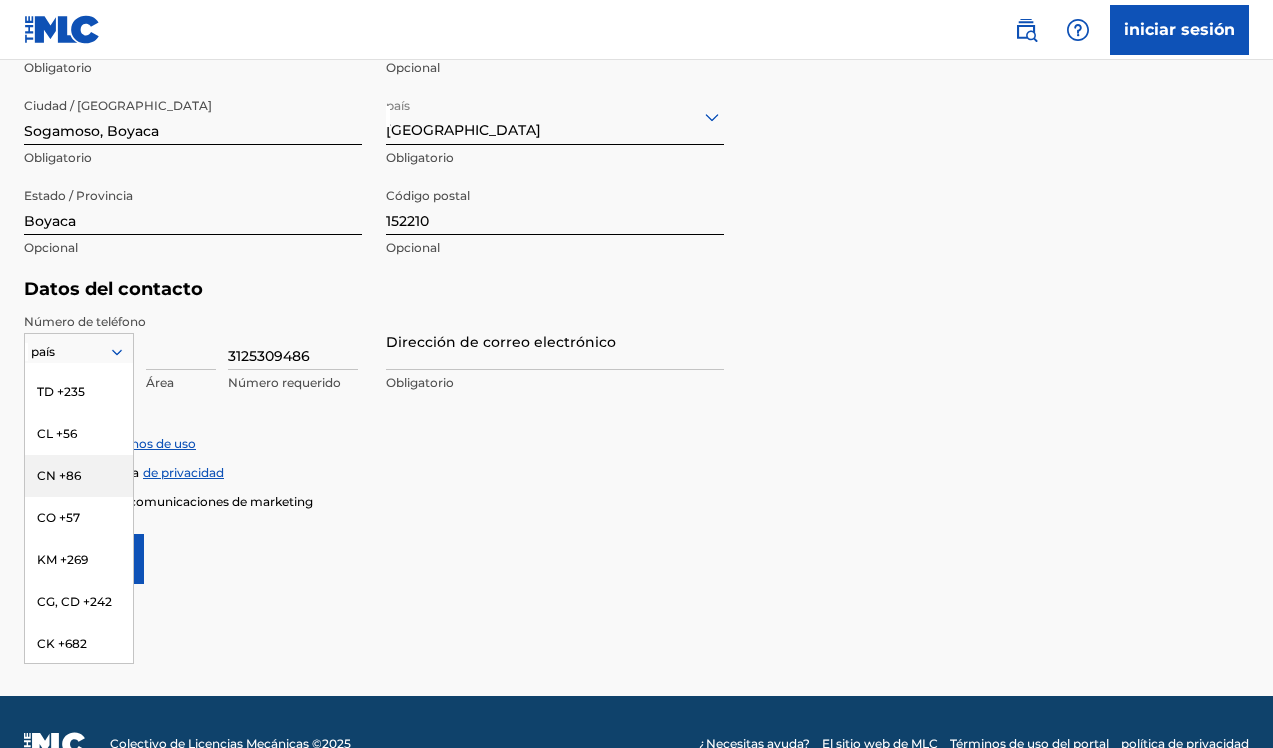 scroll, scrollTop: 1547, scrollLeft: 0, axis: vertical 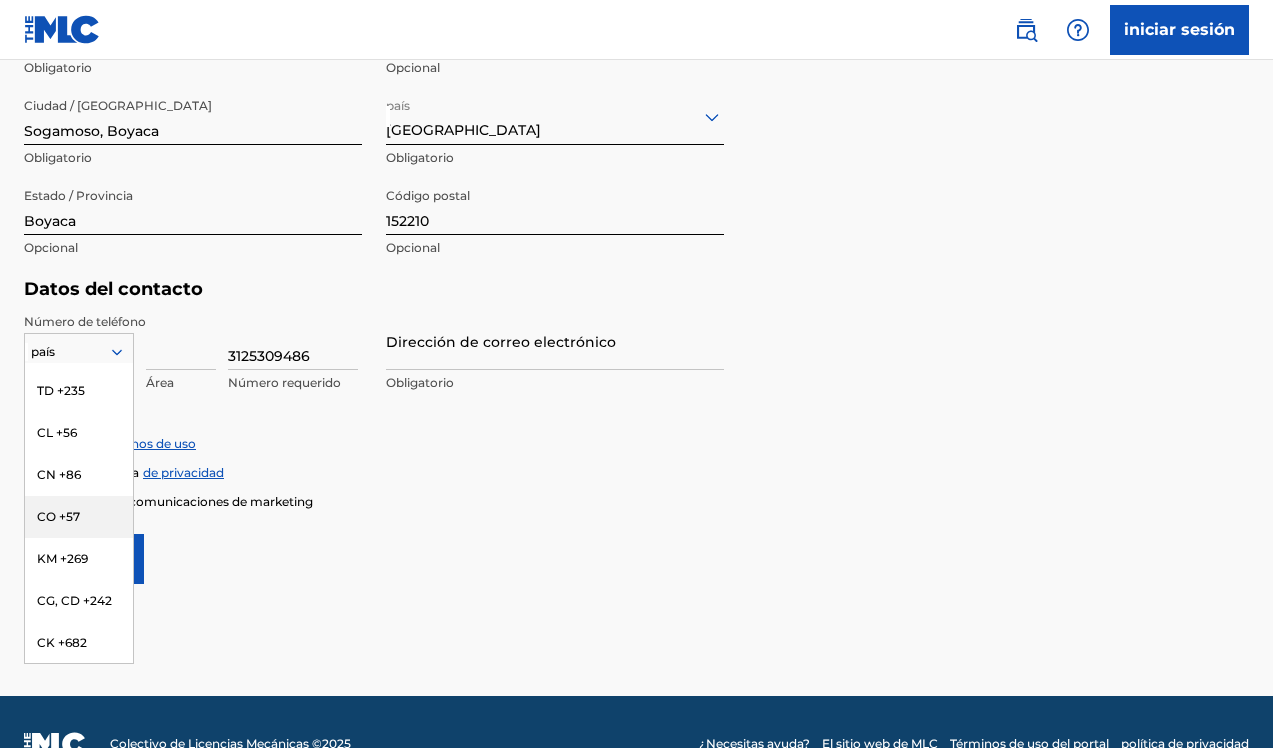 click on "CO +57" at bounding box center (79, 517) 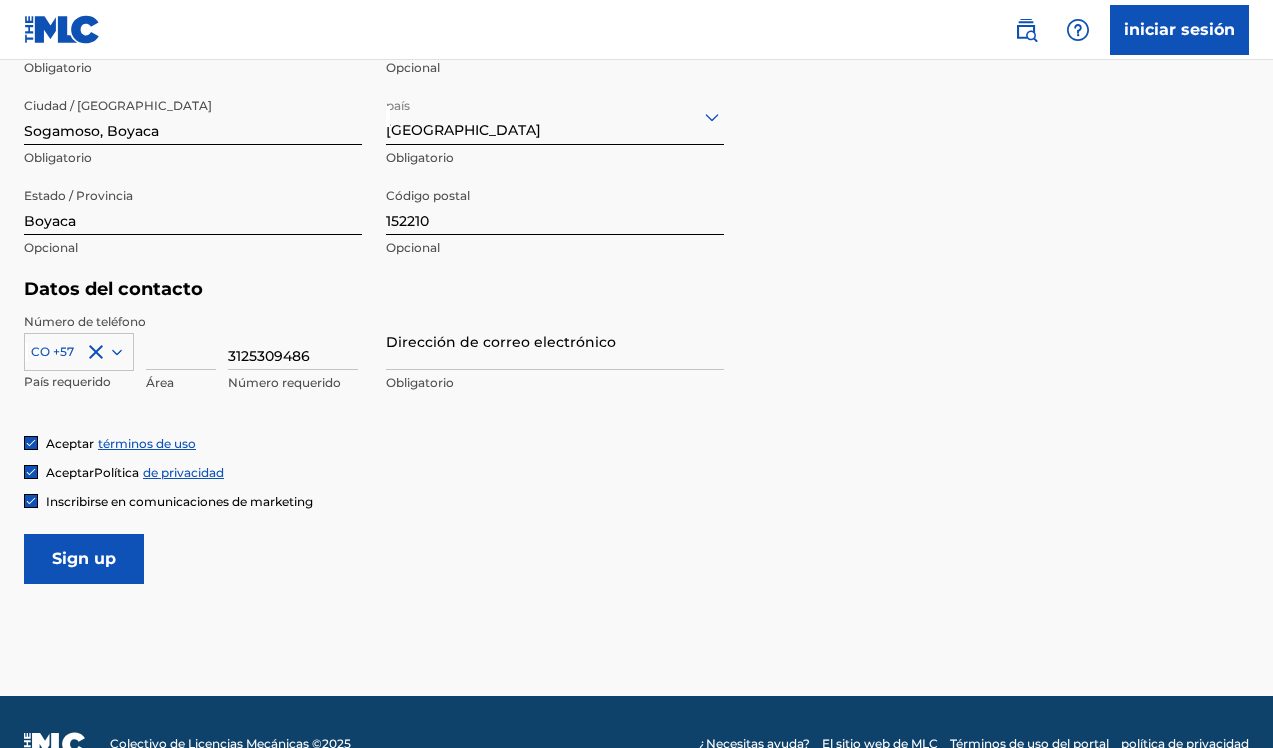 click on "Dirección de correo electrónico" at bounding box center [555, 341] 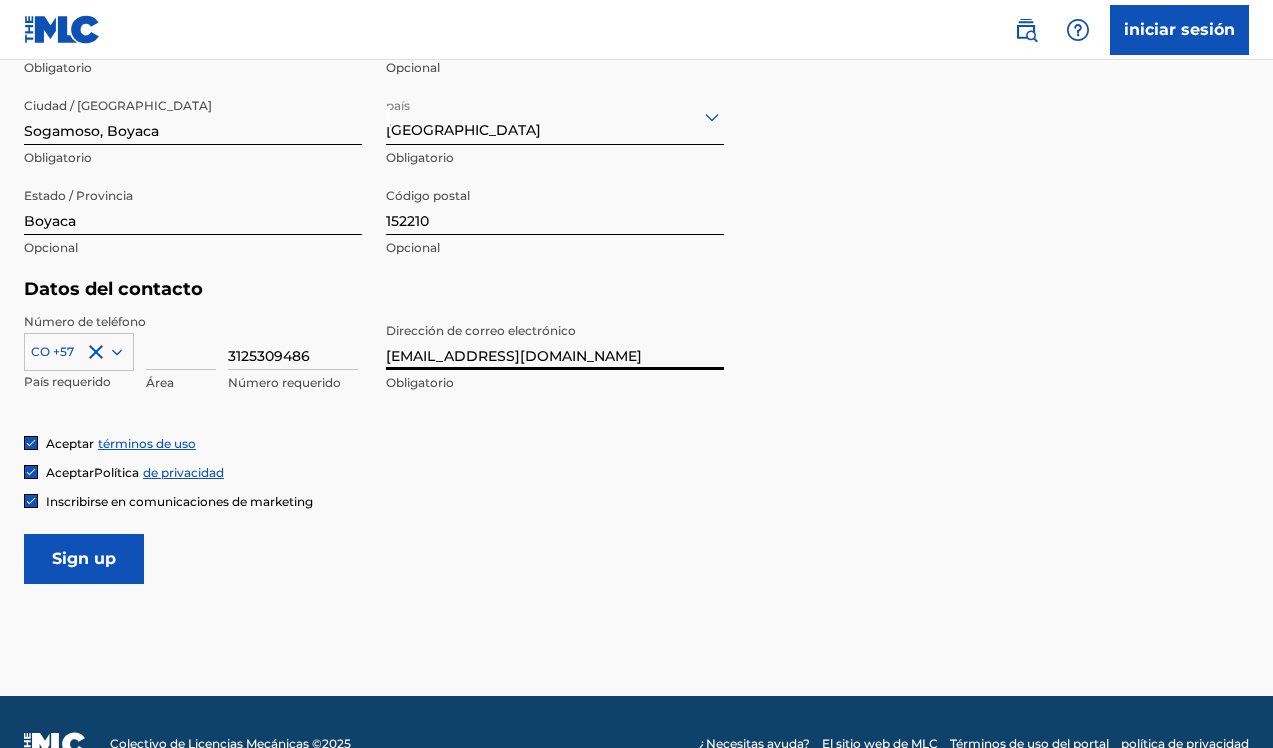 type on "[EMAIL_ADDRESS][DOMAIN_NAME]" 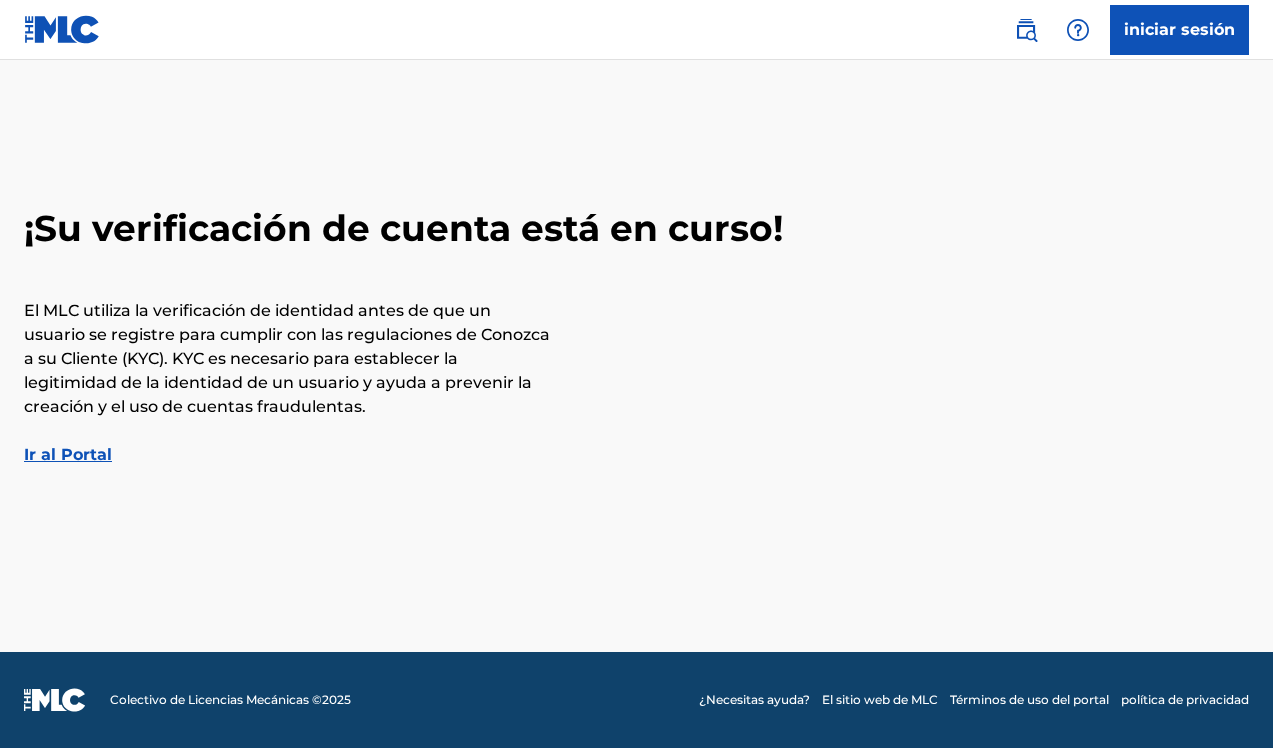 scroll, scrollTop: 0, scrollLeft: 0, axis: both 